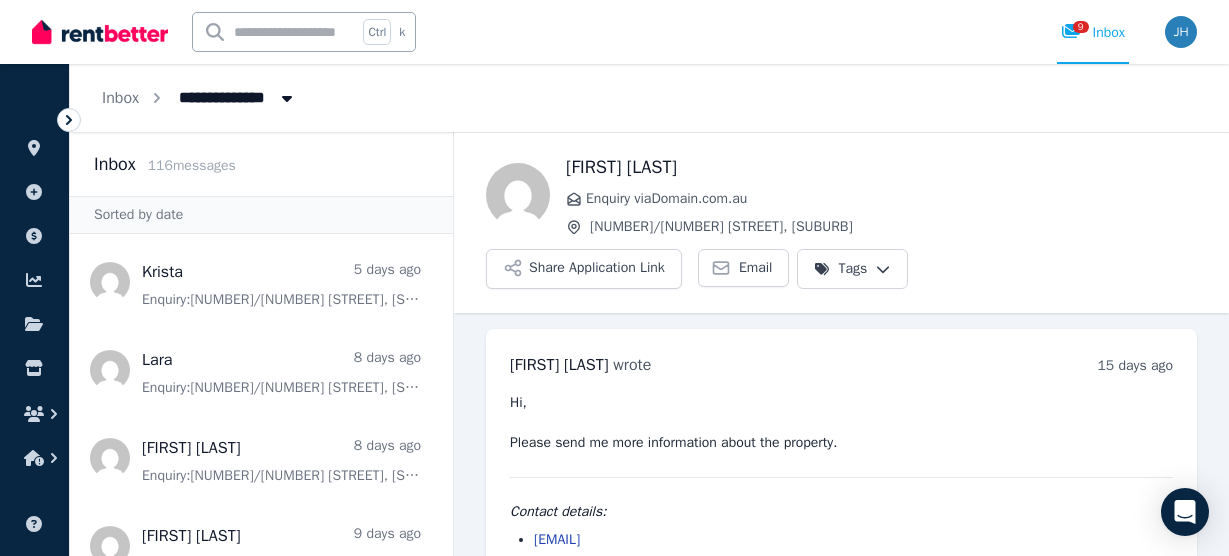 scroll, scrollTop: 0, scrollLeft: 0, axis: both 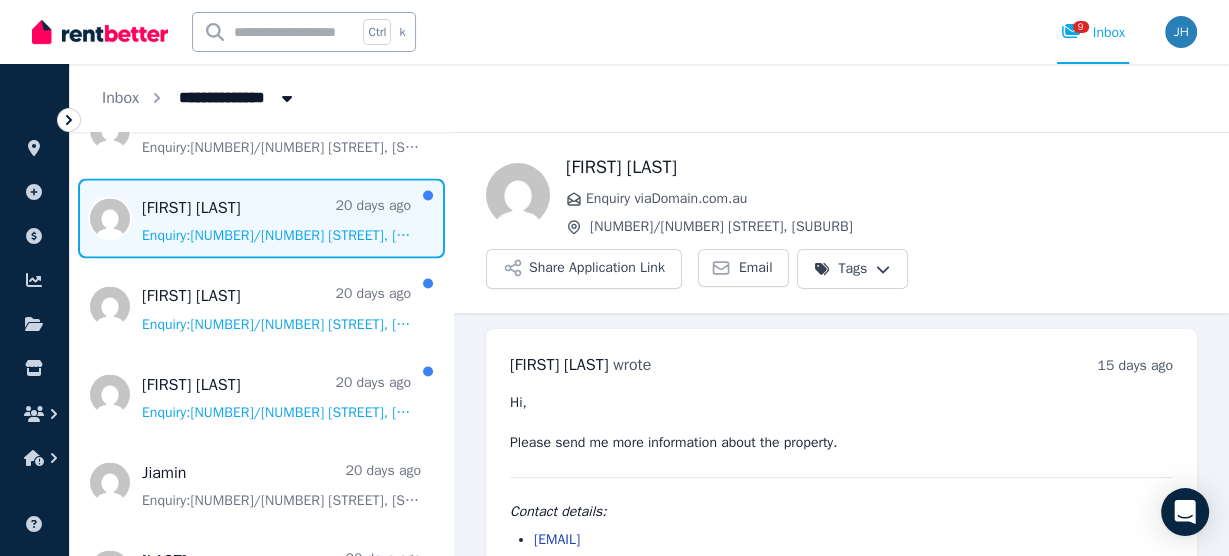 click at bounding box center [261, 218] 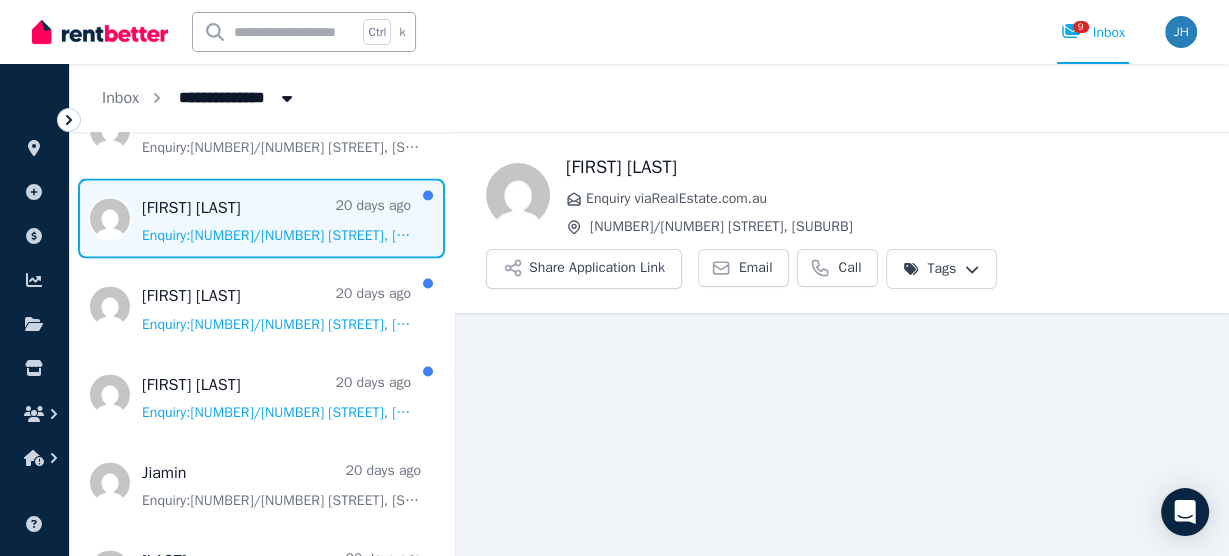 scroll, scrollTop: 129, scrollLeft: 0, axis: vertical 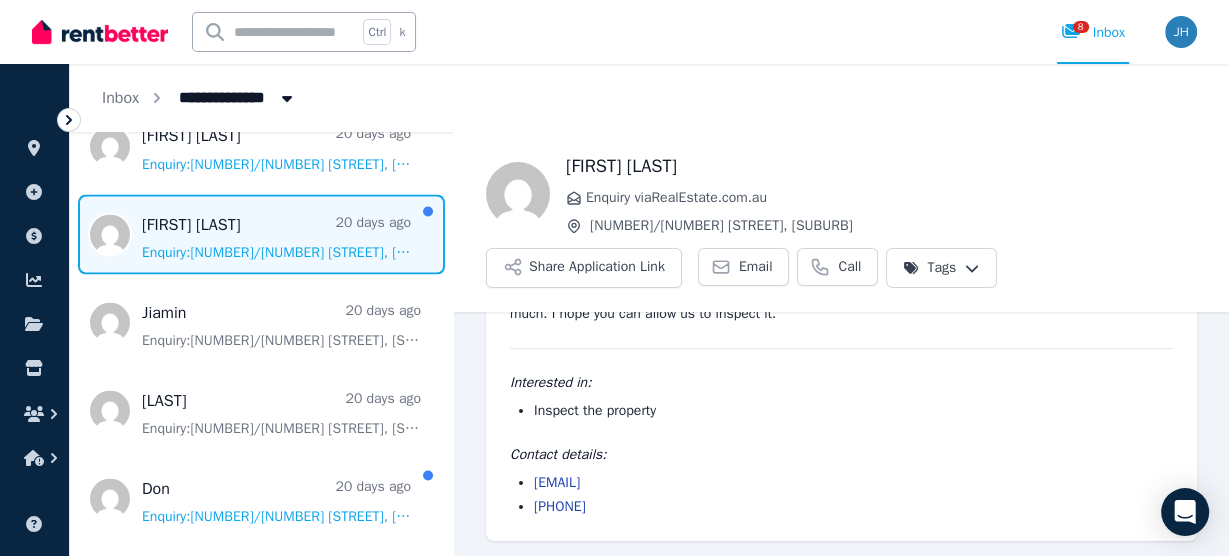 click at bounding box center (261, 234) 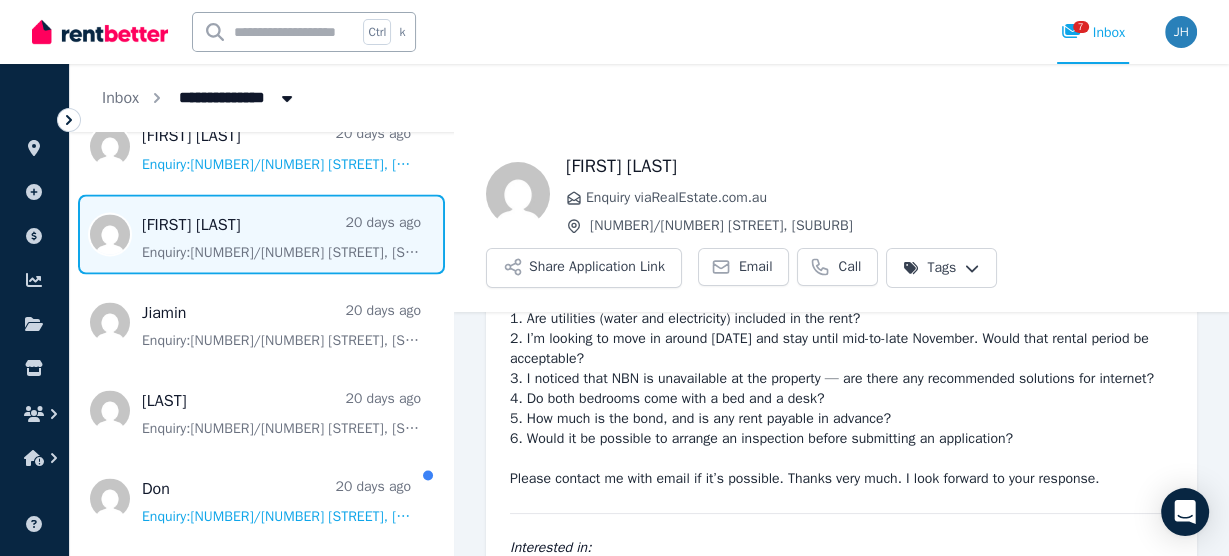 scroll, scrollTop: 109, scrollLeft: 0, axis: vertical 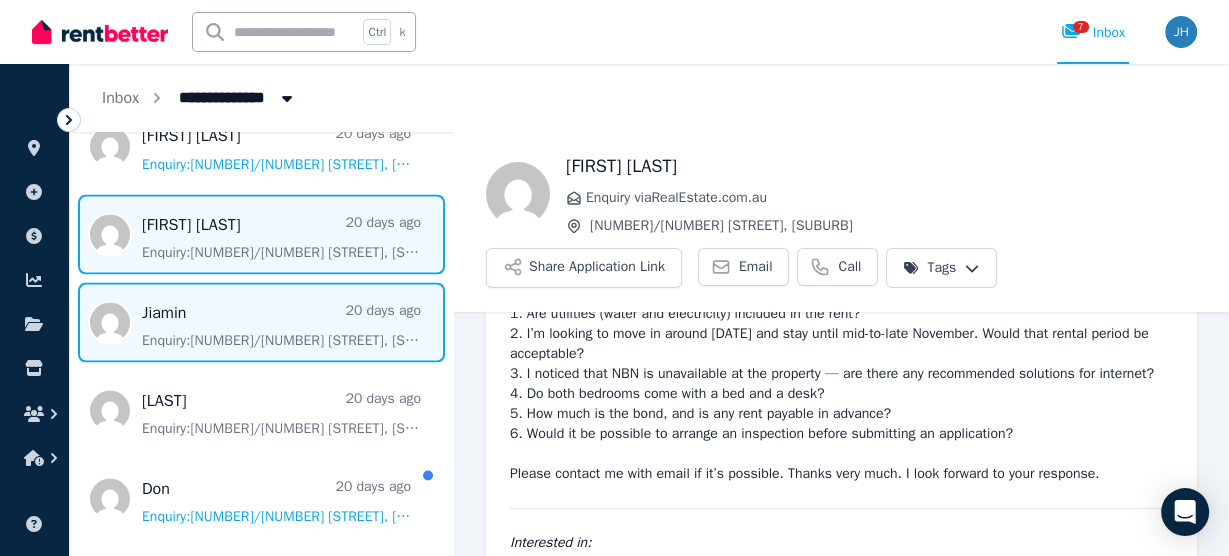 click at bounding box center [261, 322] 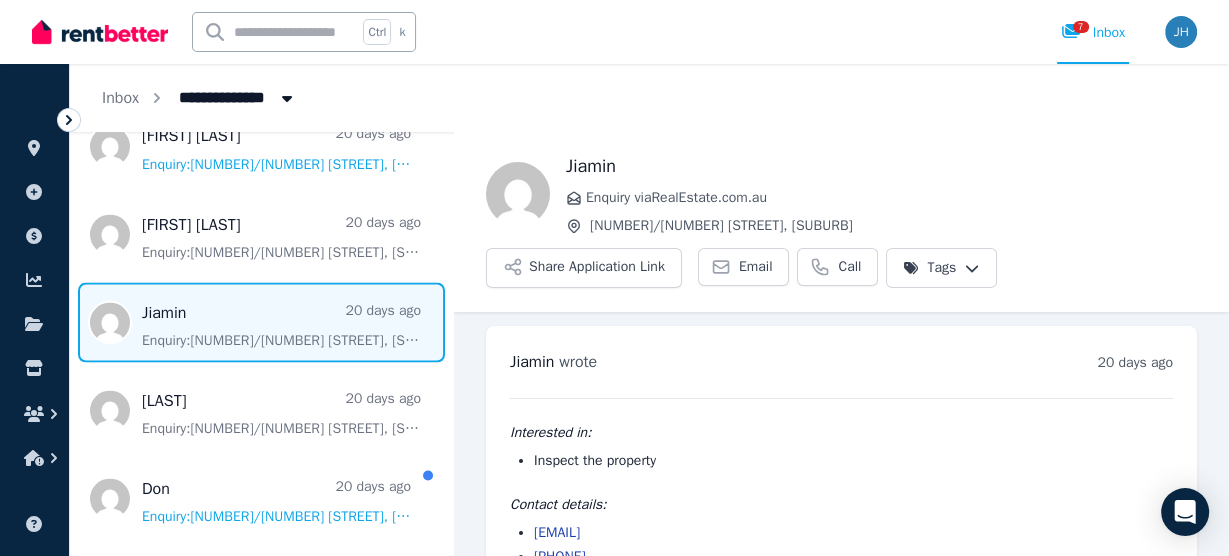 scroll, scrollTop: 0, scrollLeft: 0, axis: both 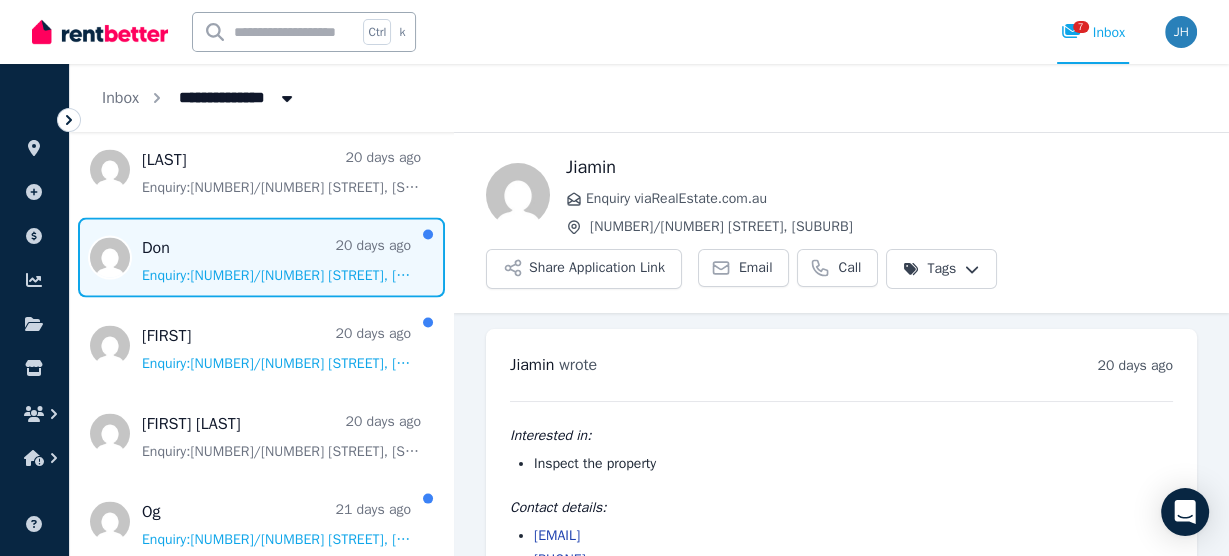 click at bounding box center [261, 258] 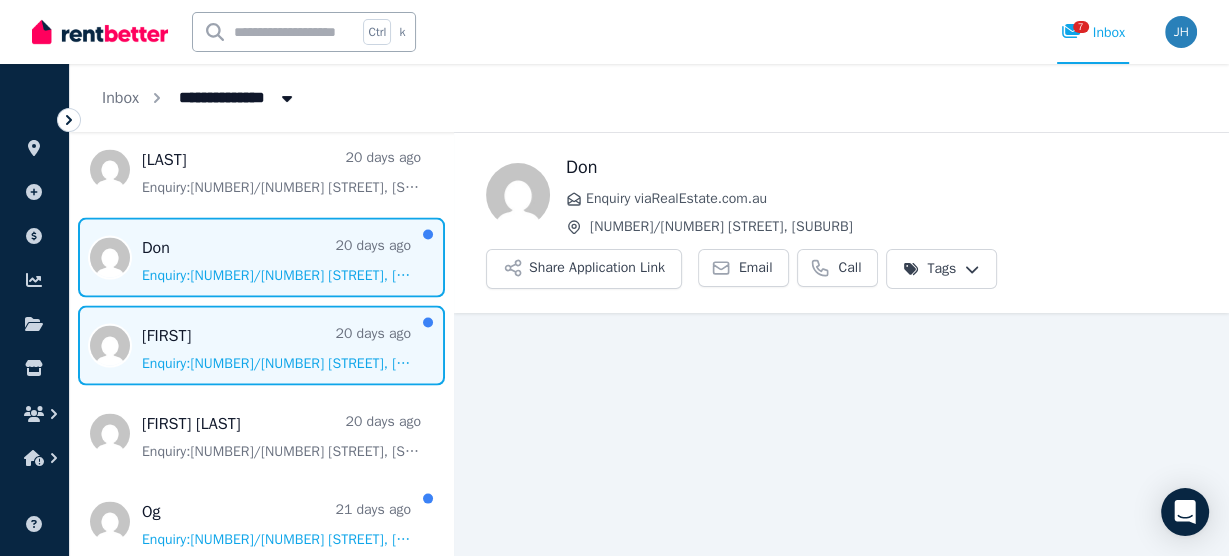 click at bounding box center [261, 346] 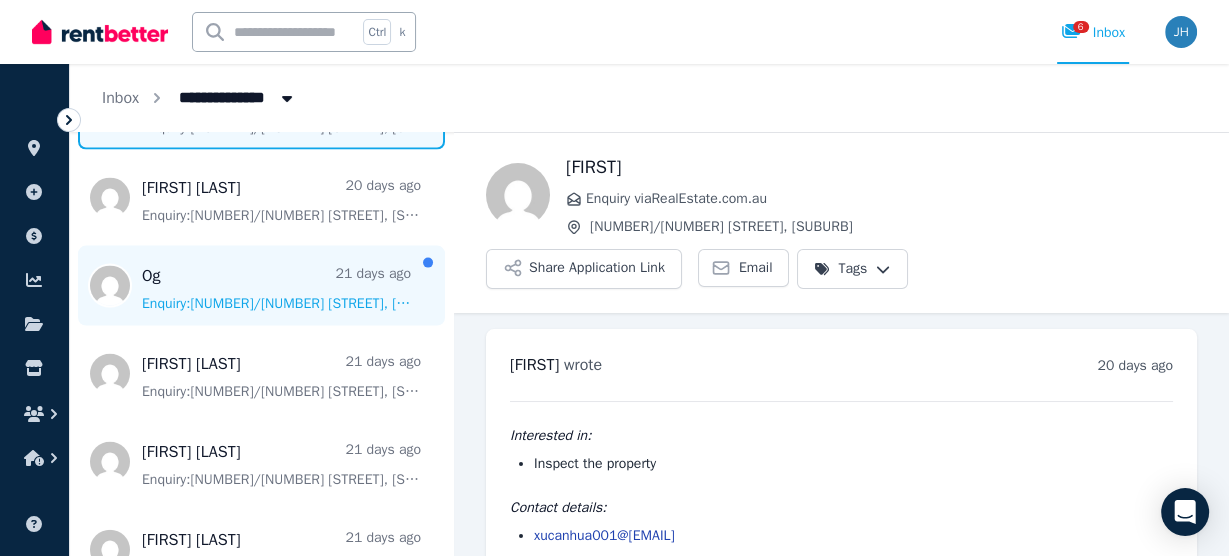 scroll, scrollTop: 3520, scrollLeft: 0, axis: vertical 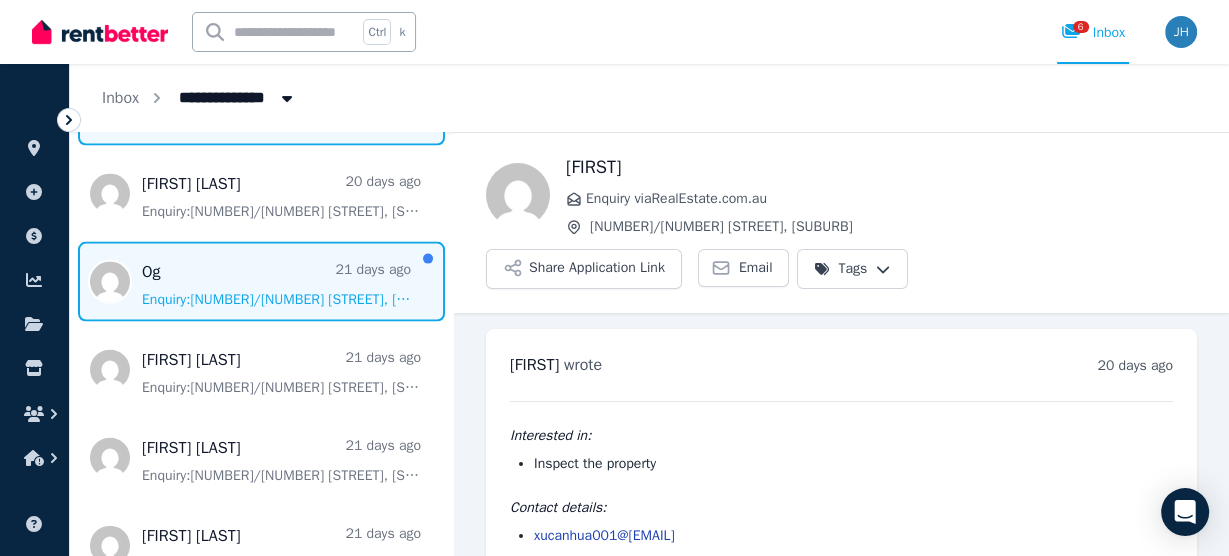 click at bounding box center (261, 282) 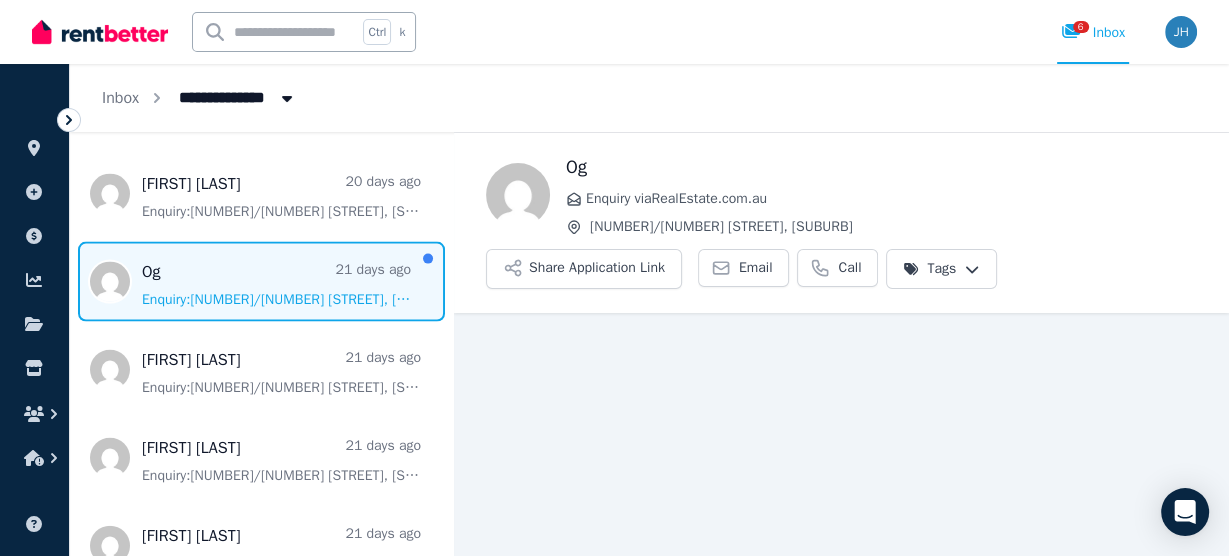 scroll, scrollTop: 101, scrollLeft: 0, axis: vertical 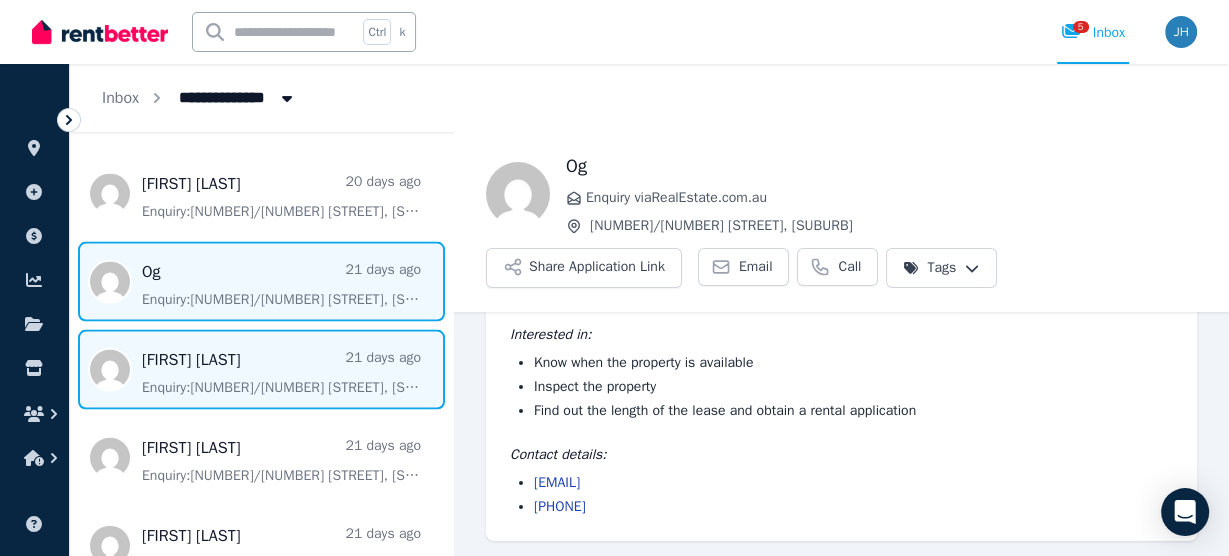 click at bounding box center [261, 370] 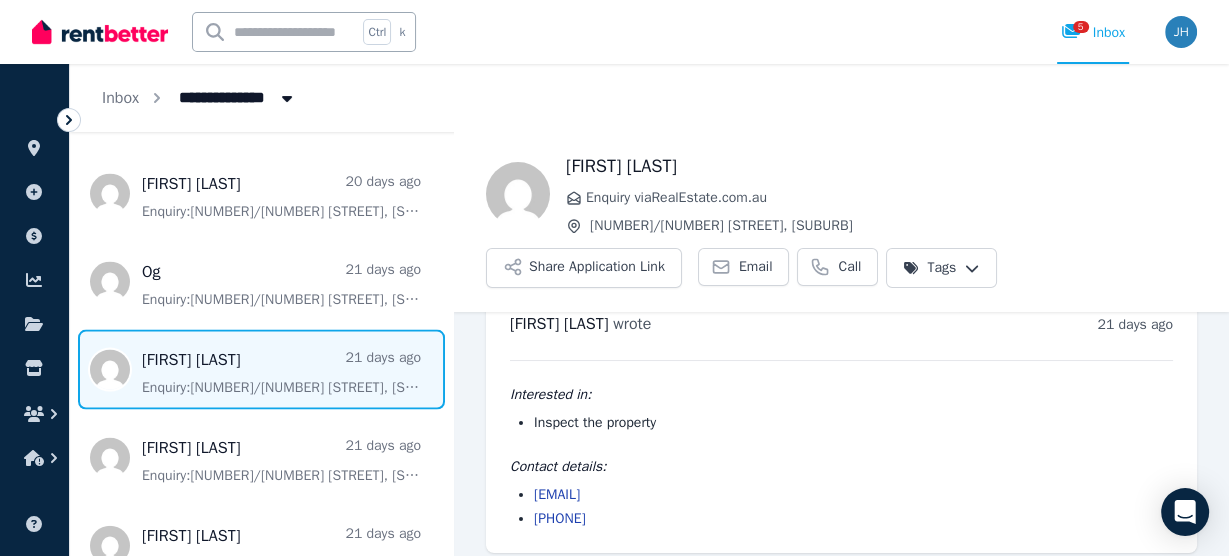 scroll, scrollTop: 53, scrollLeft: 0, axis: vertical 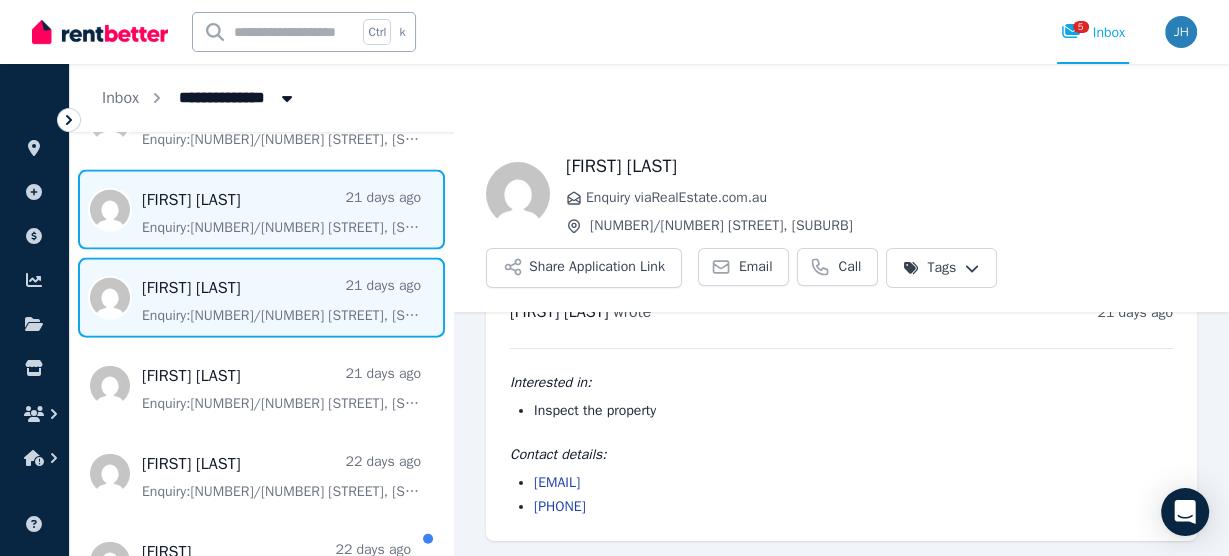 click at bounding box center [261, 298] 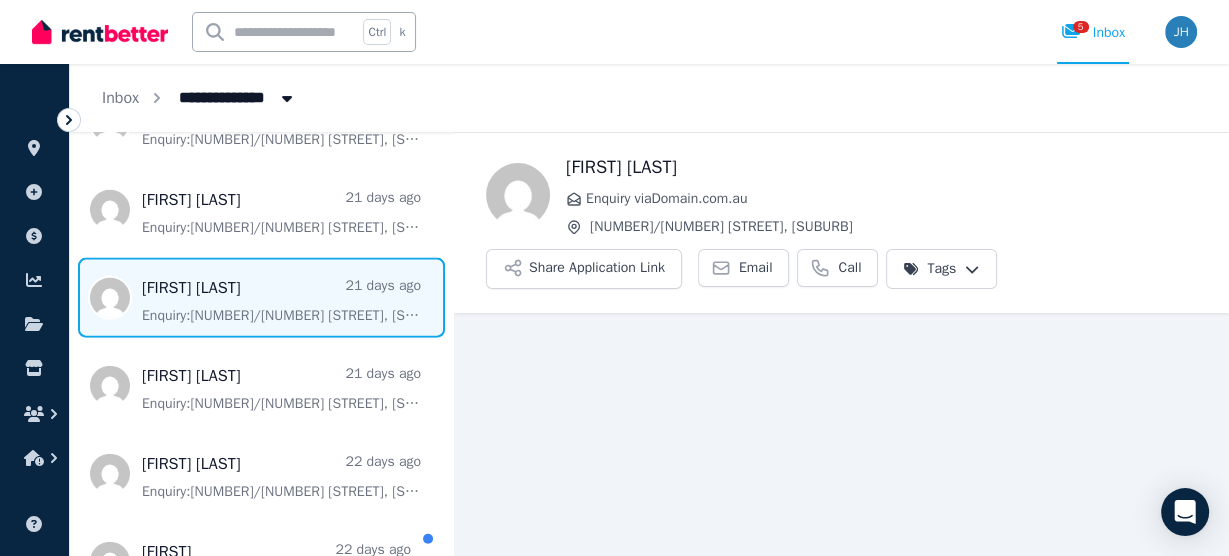 scroll, scrollTop: 37, scrollLeft: 0, axis: vertical 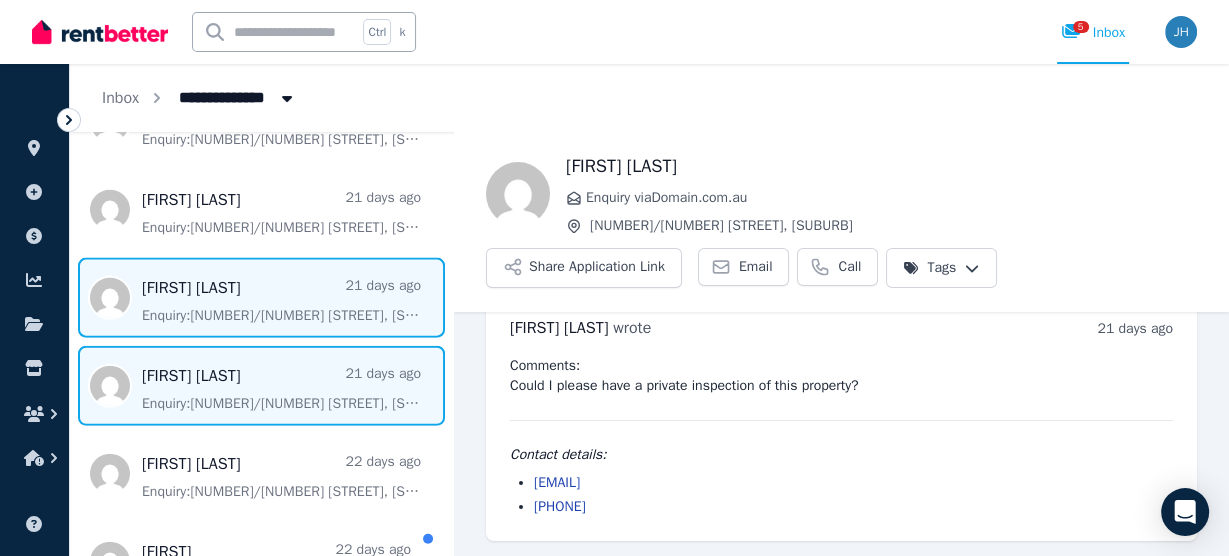 click at bounding box center [261, 386] 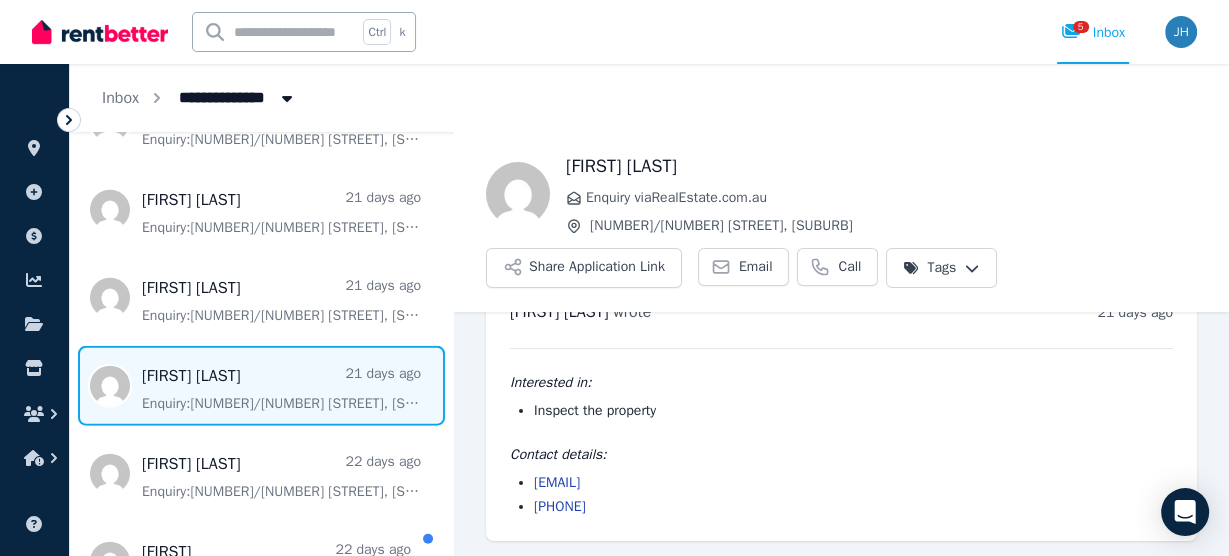 scroll, scrollTop: 53, scrollLeft: 0, axis: vertical 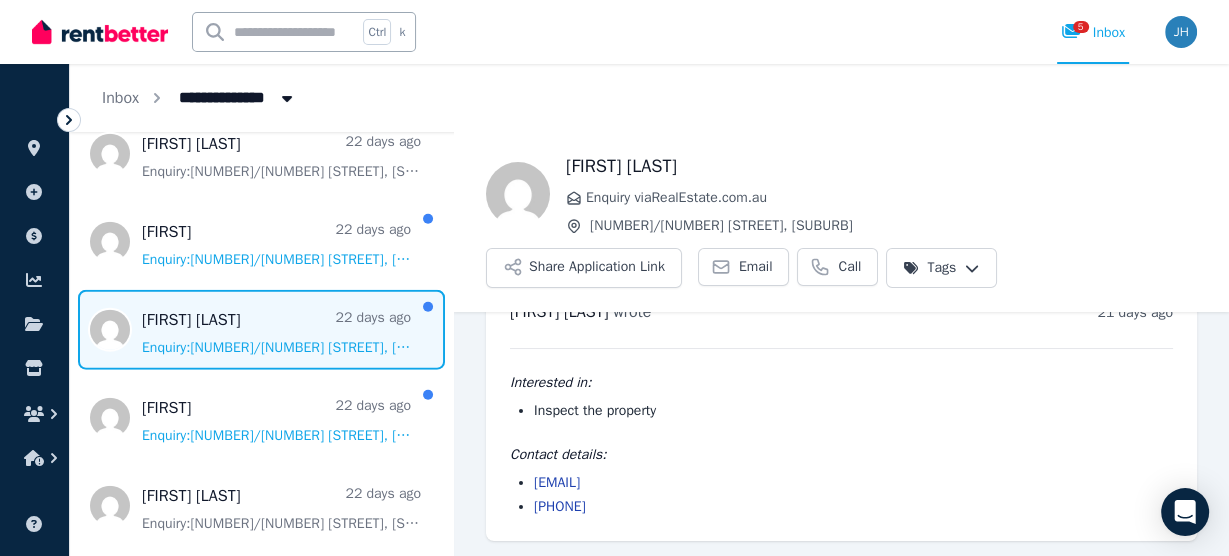 click at bounding box center [261, 330] 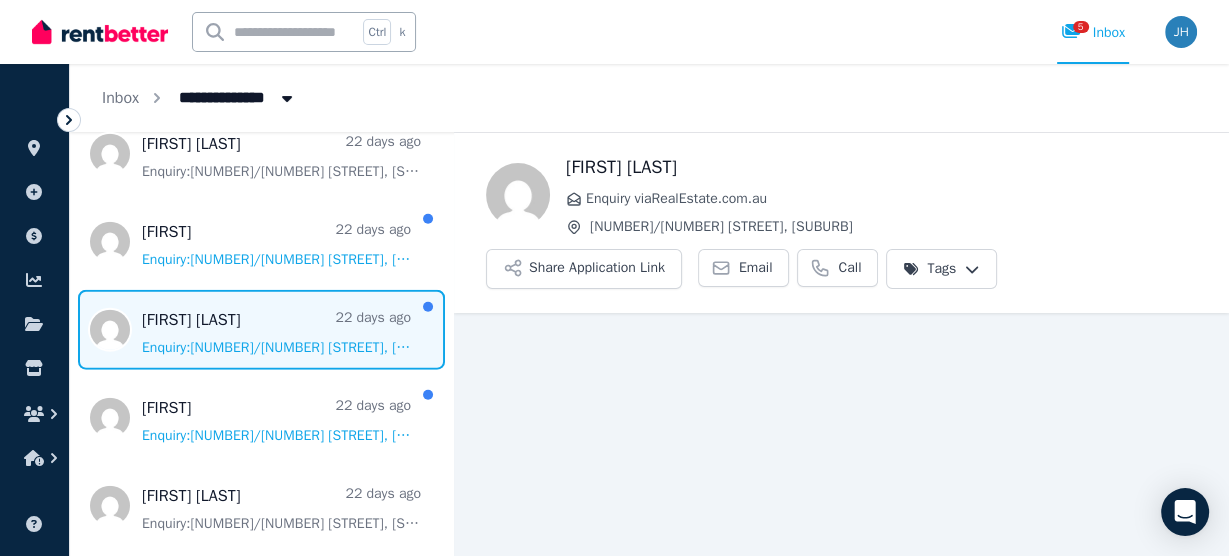 scroll, scrollTop: 53, scrollLeft: 0, axis: vertical 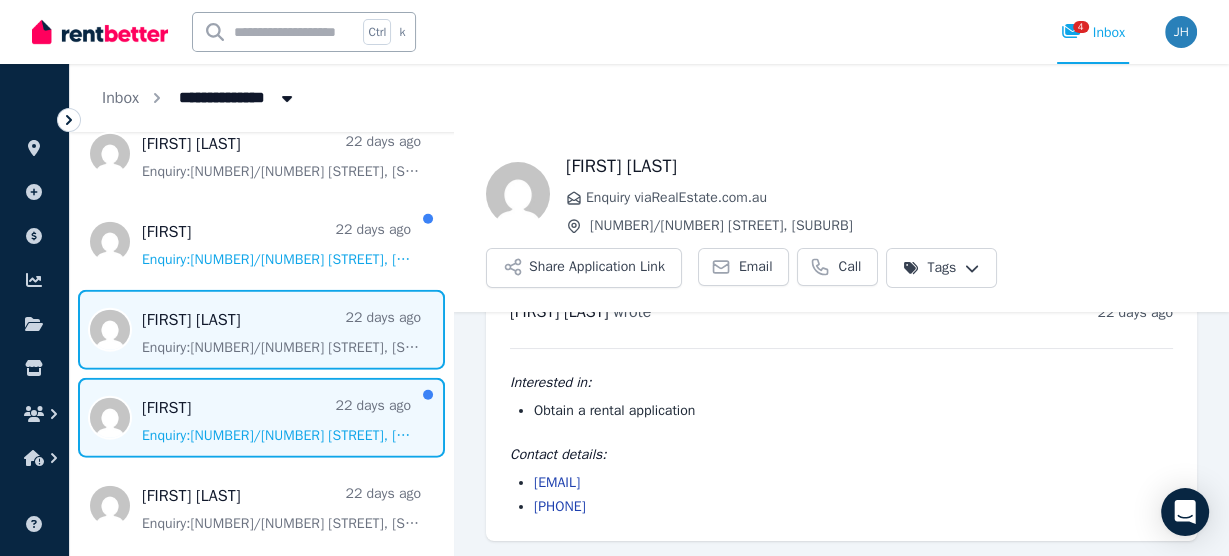 click at bounding box center [261, 418] 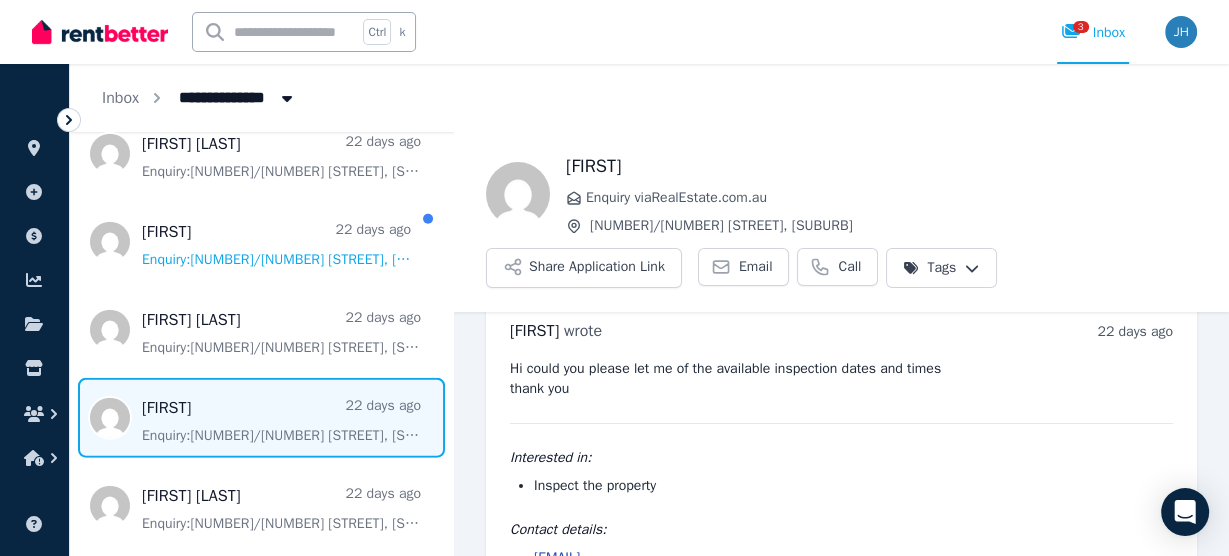 scroll, scrollTop: 28, scrollLeft: 0, axis: vertical 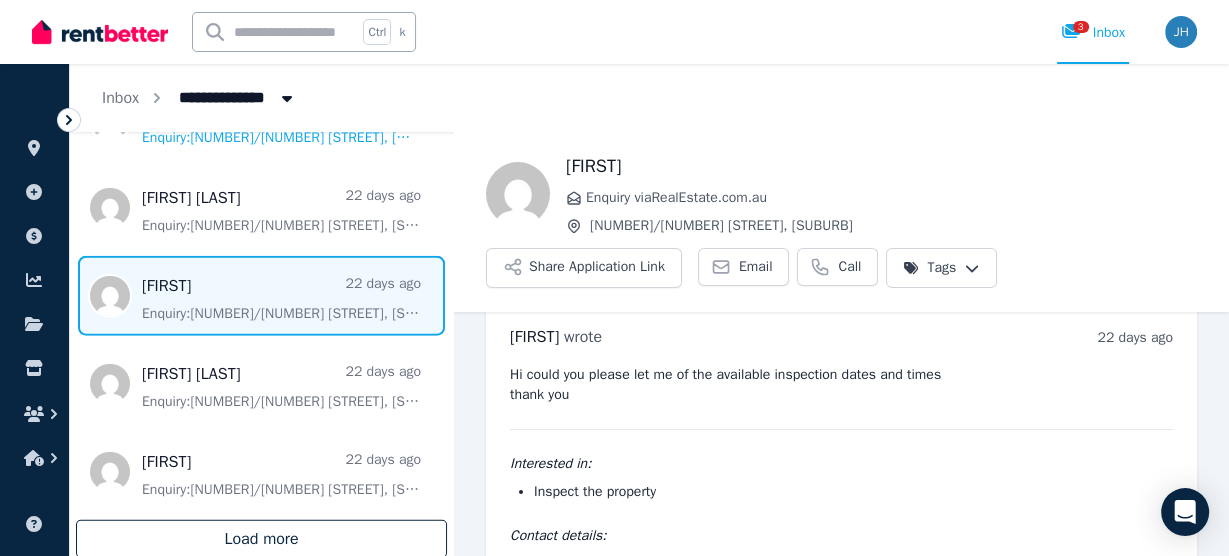 click on "Load more" at bounding box center (261, 539) 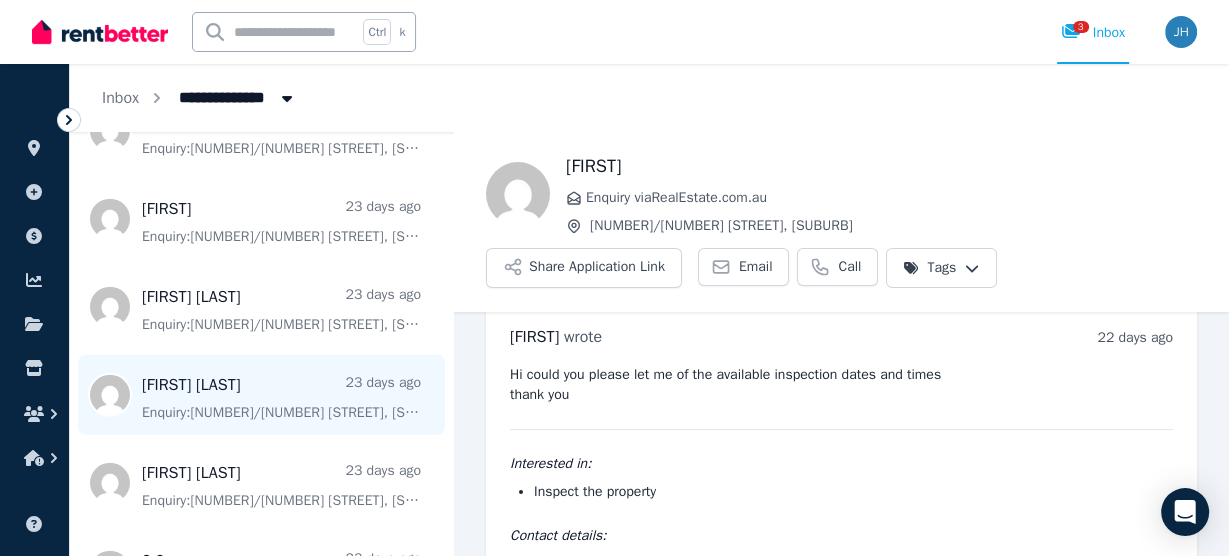 scroll, scrollTop: 4602, scrollLeft: 0, axis: vertical 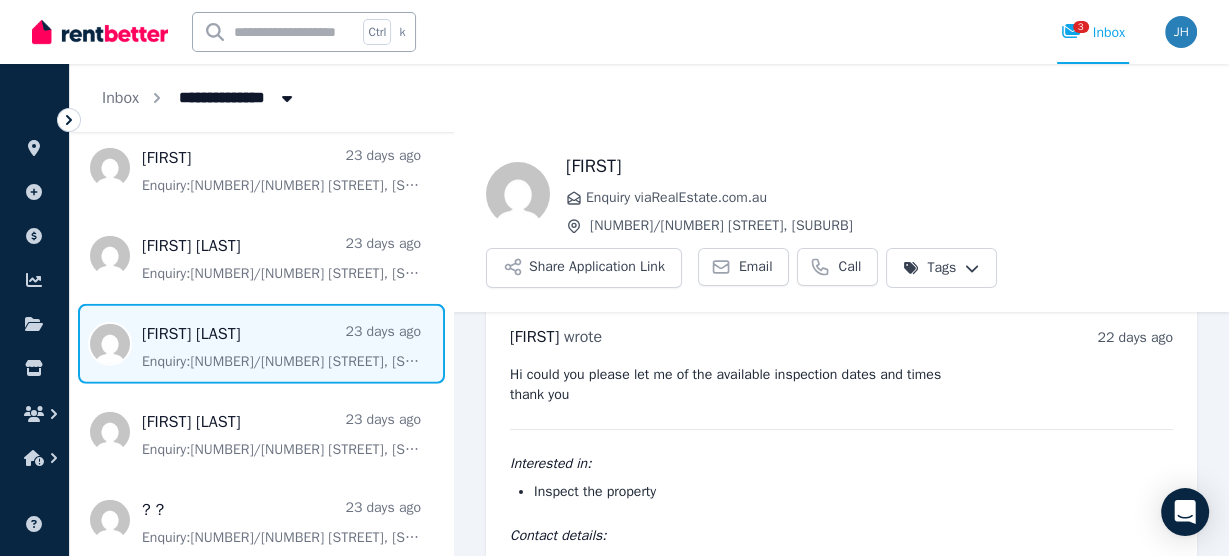 click at bounding box center [261, 344] 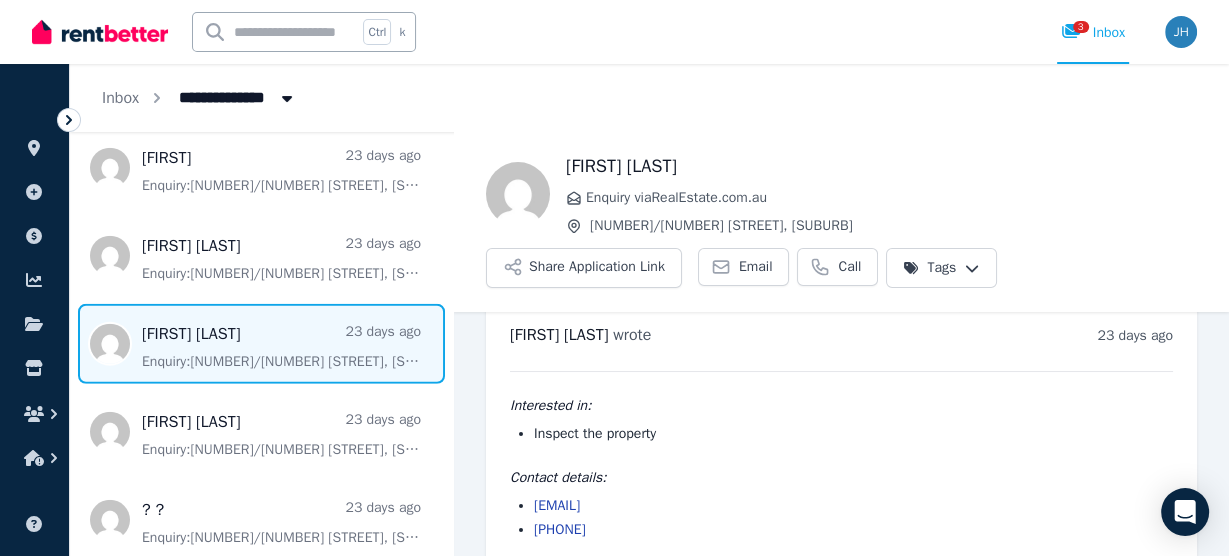 scroll, scrollTop: 0, scrollLeft: 0, axis: both 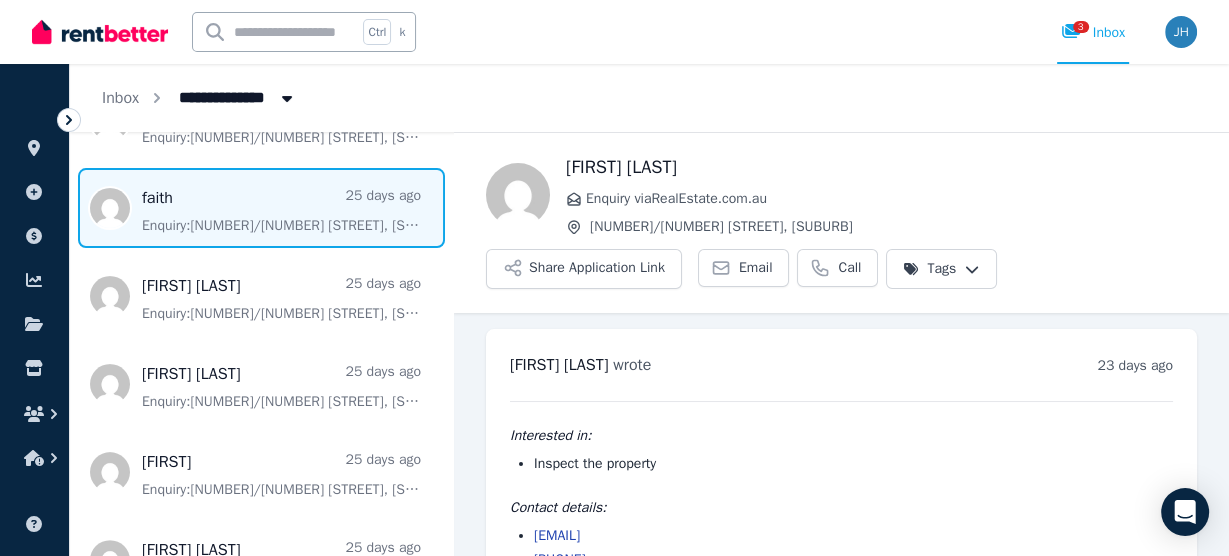 click at bounding box center [261, 208] 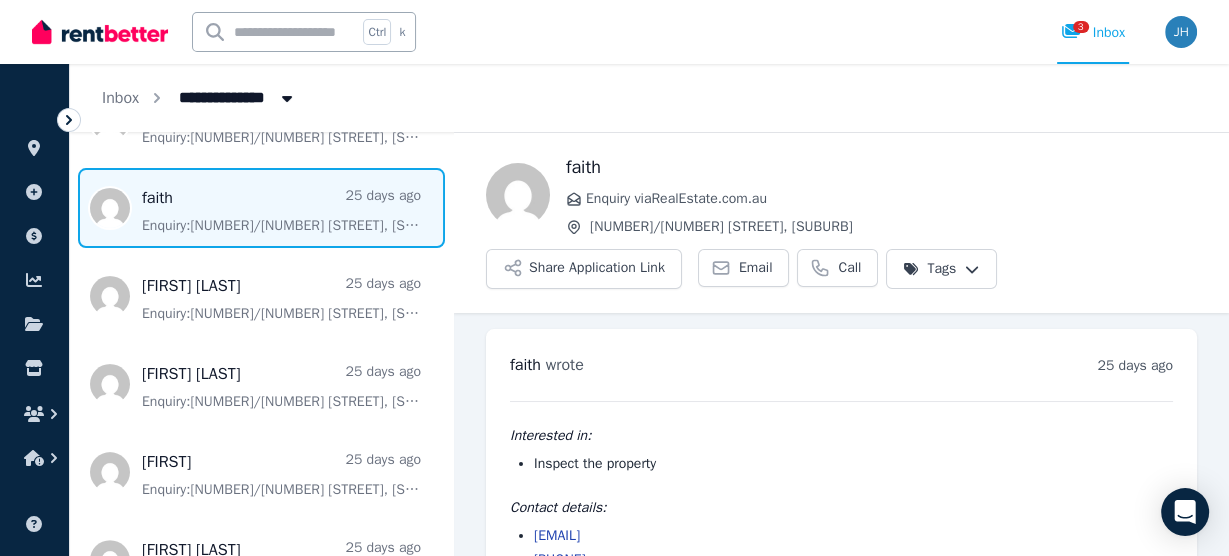 scroll, scrollTop: 53, scrollLeft: 0, axis: vertical 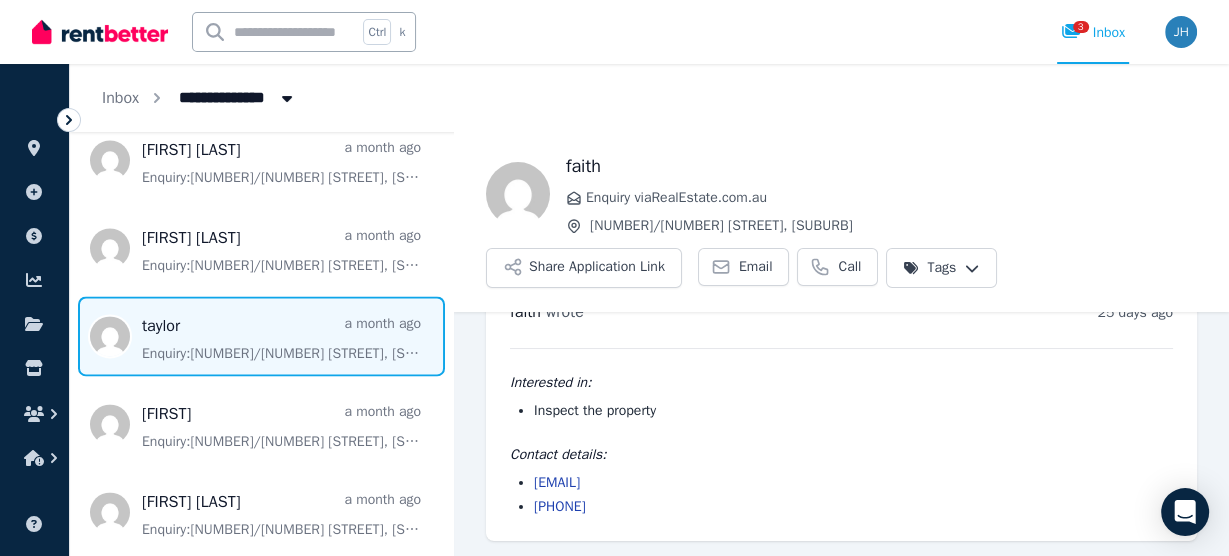 click at bounding box center (261, 336) 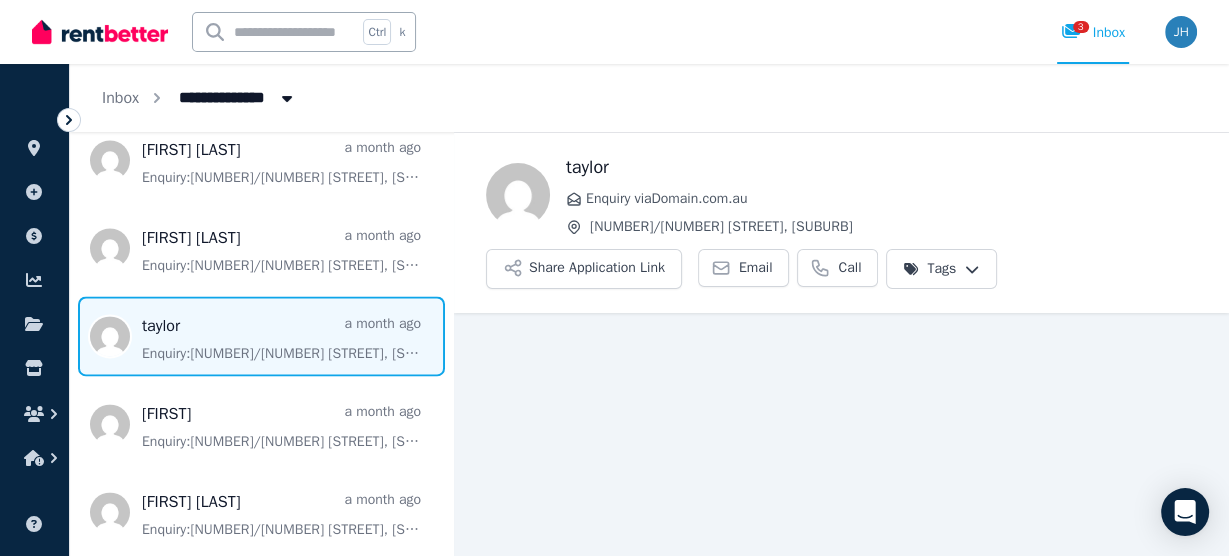 scroll, scrollTop: 37, scrollLeft: 0, axis: vertical 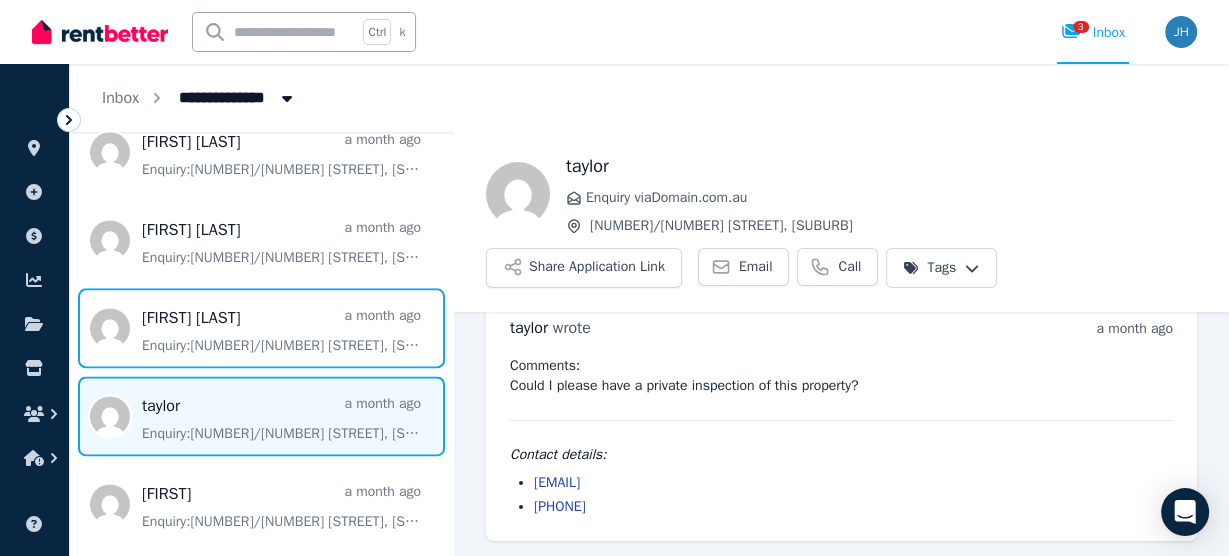 click at bounding box center [261, 328] 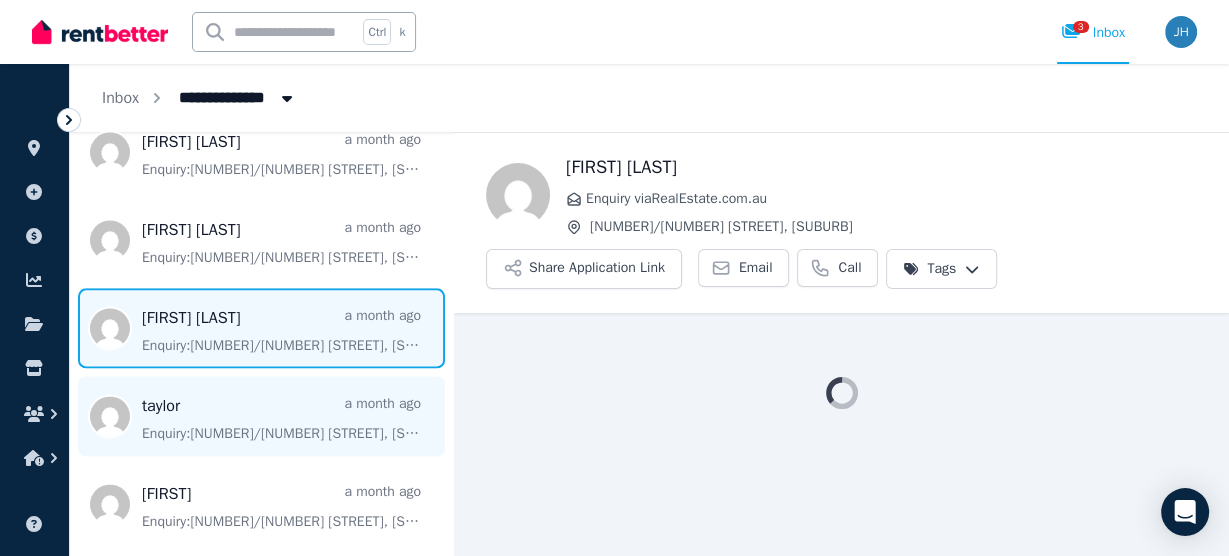 scroll, scrollTop: 0, scrollLeft: 0, axis: both 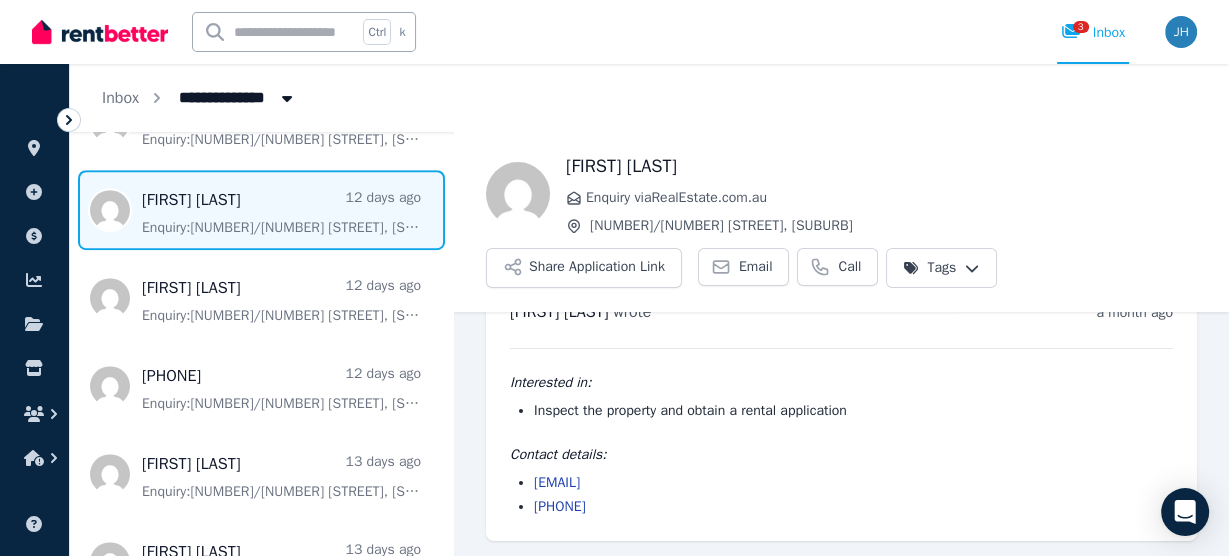 click at bounding box center (261, 210) 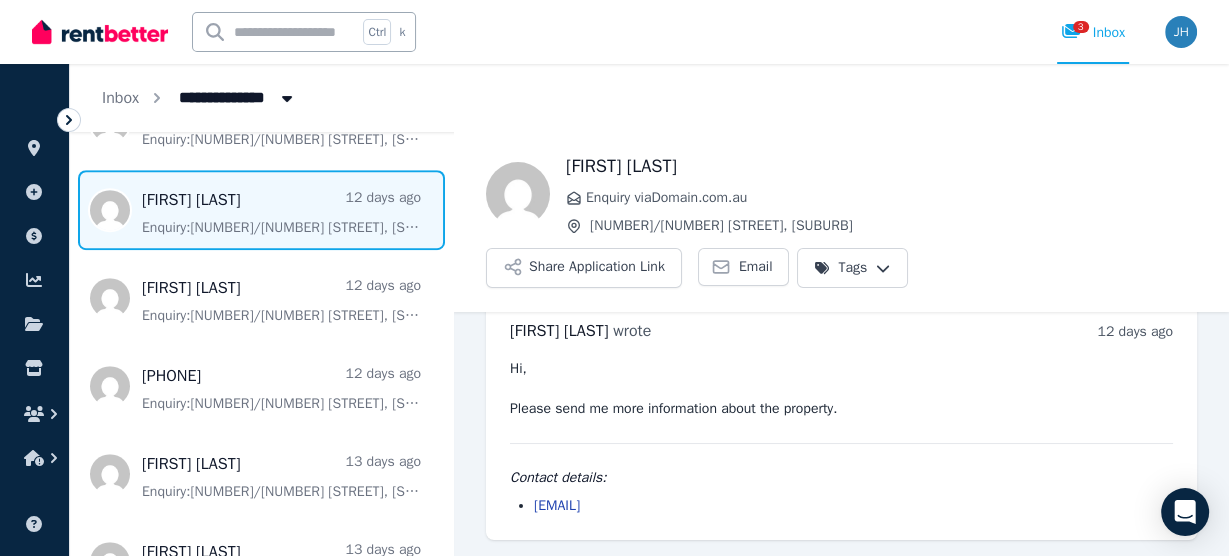 scroll, scrollTop: 33, scrollLeft: 0, axis: vertical 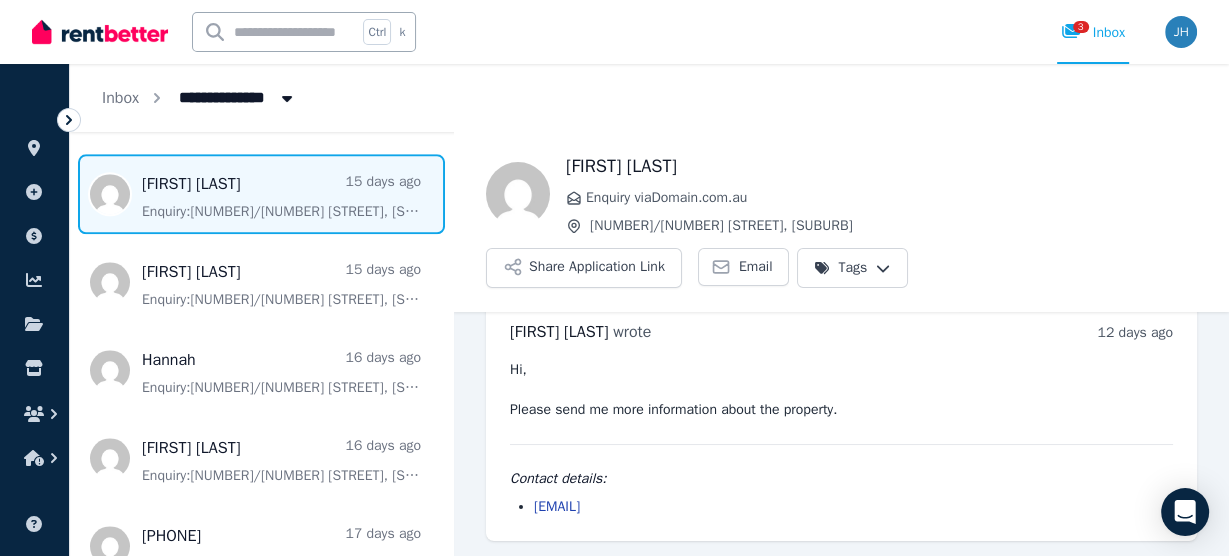 click at bounding box center (261, 194) 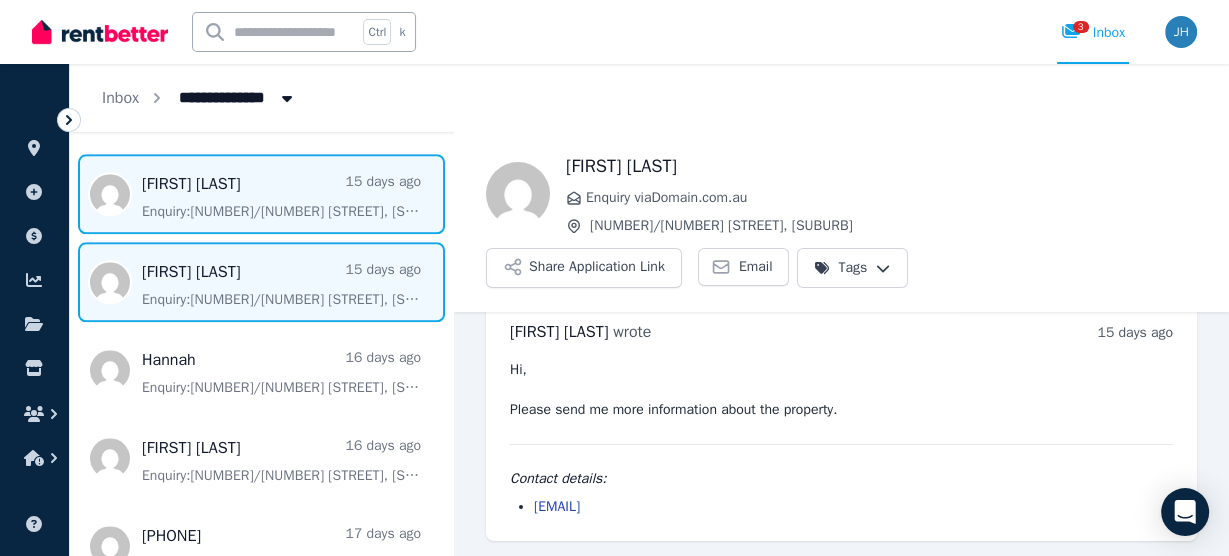 click at bounding box center (261, 282) 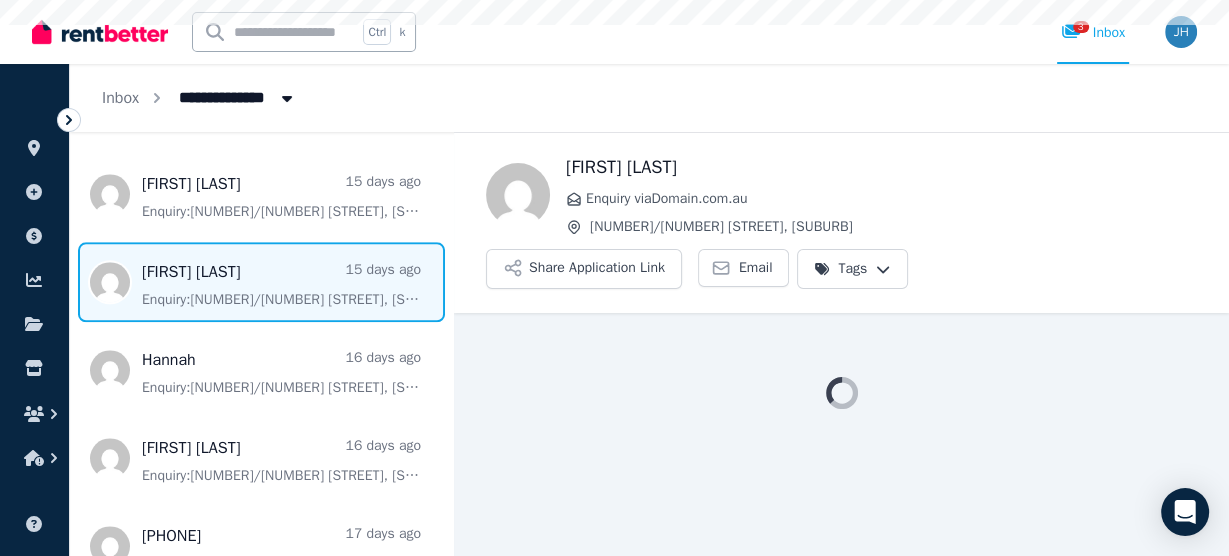 scroll, scrollTop: 0, scrollLeft: 0, axis: both 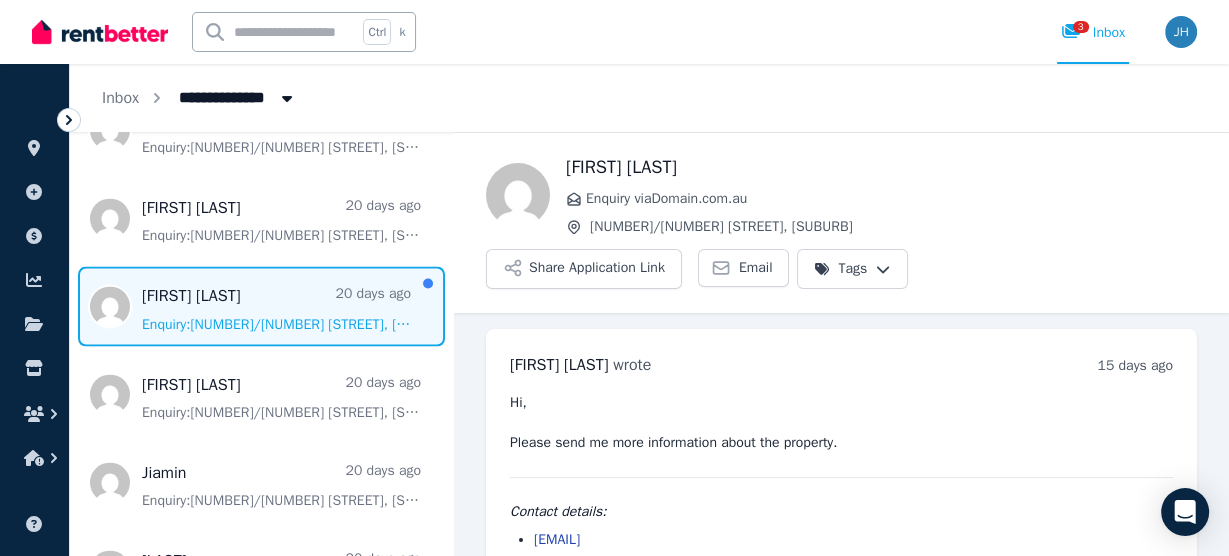 click at bounding box center [261, 306] 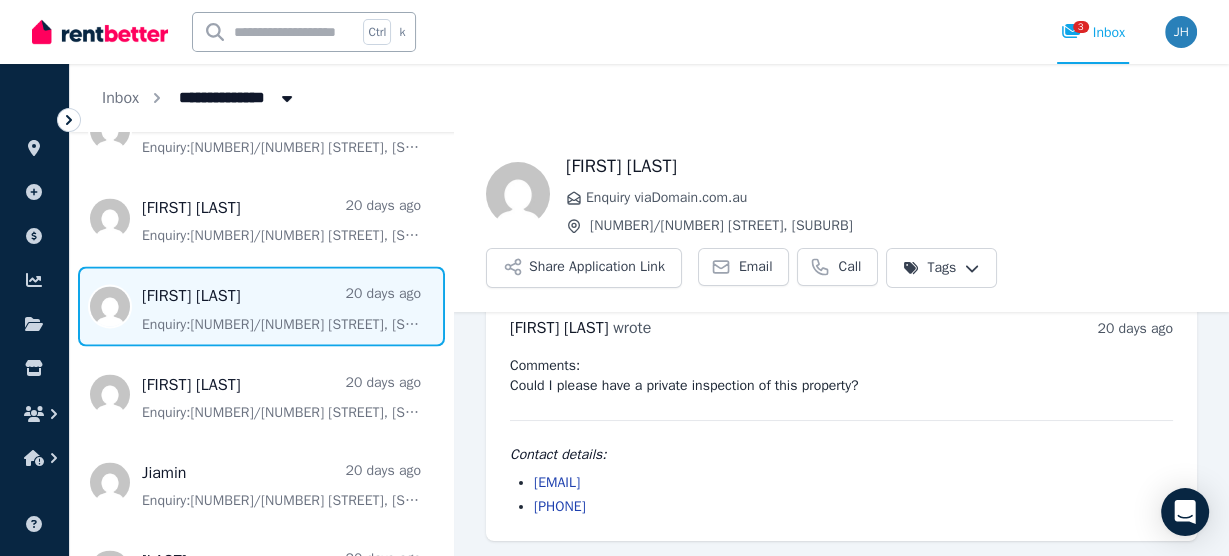 scroll, scrollTop: 37, scrollLeft: 0, axis: vertical 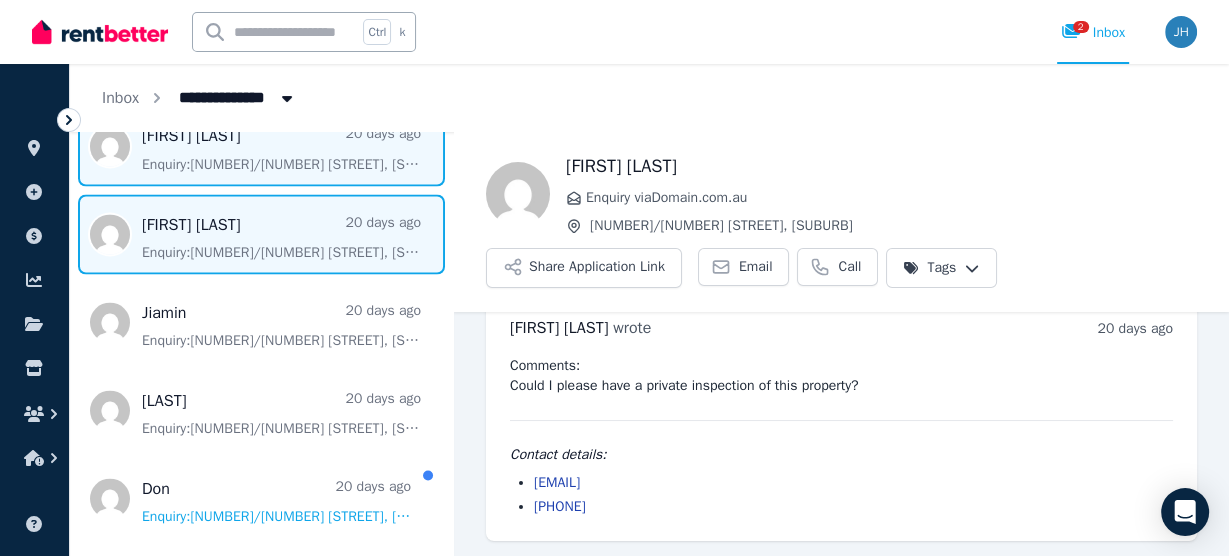 click at bounding box center (261, 234) 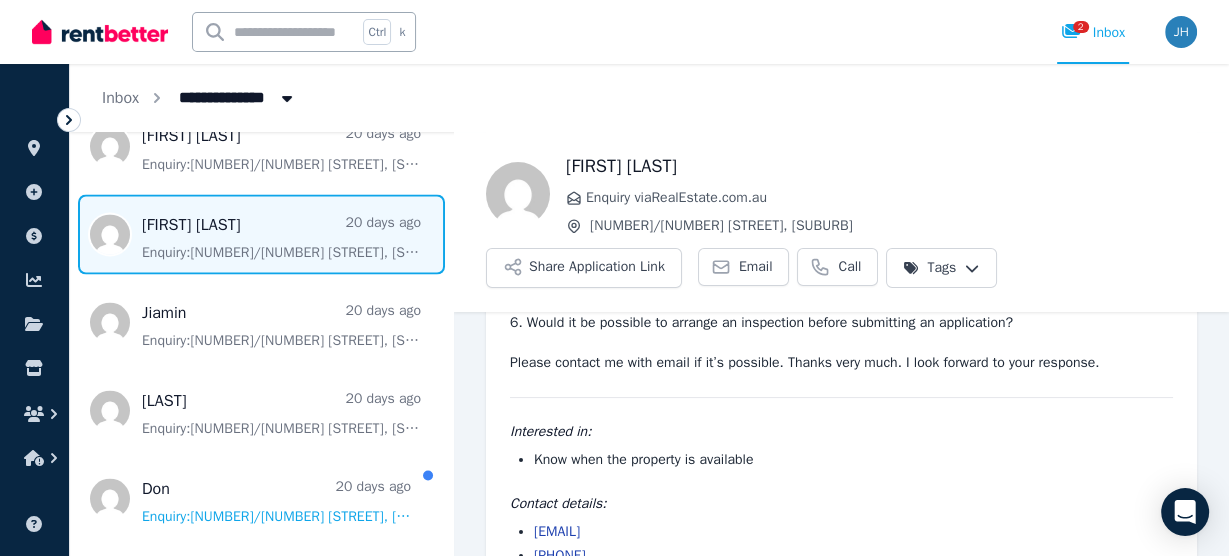 scroll, scrollTop: 268, scrollLeft: 0, axis: vertical 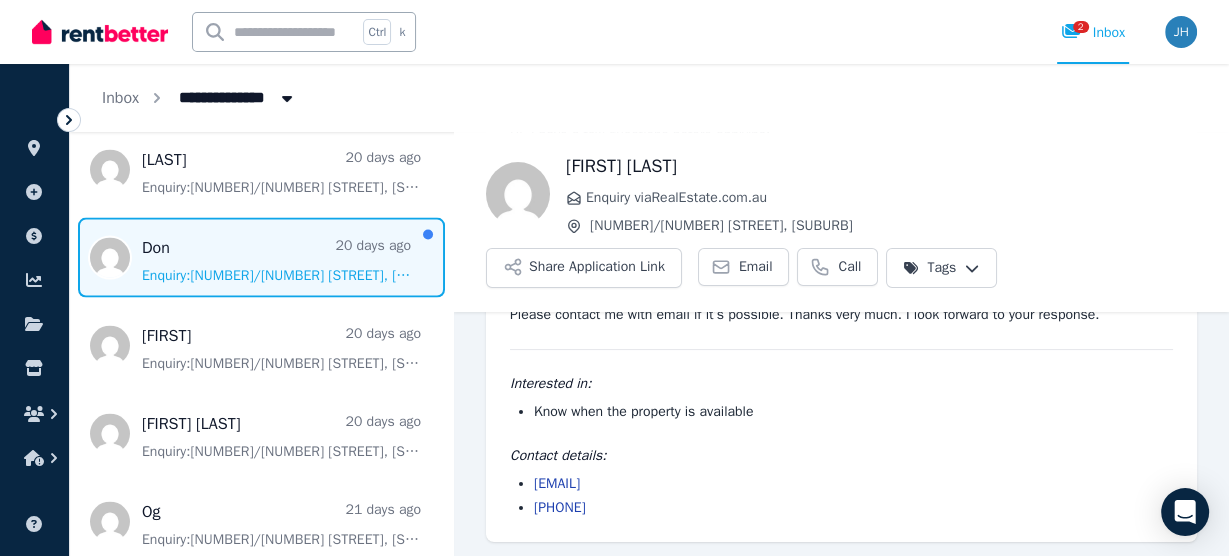 click at bounding box center [261, 258] 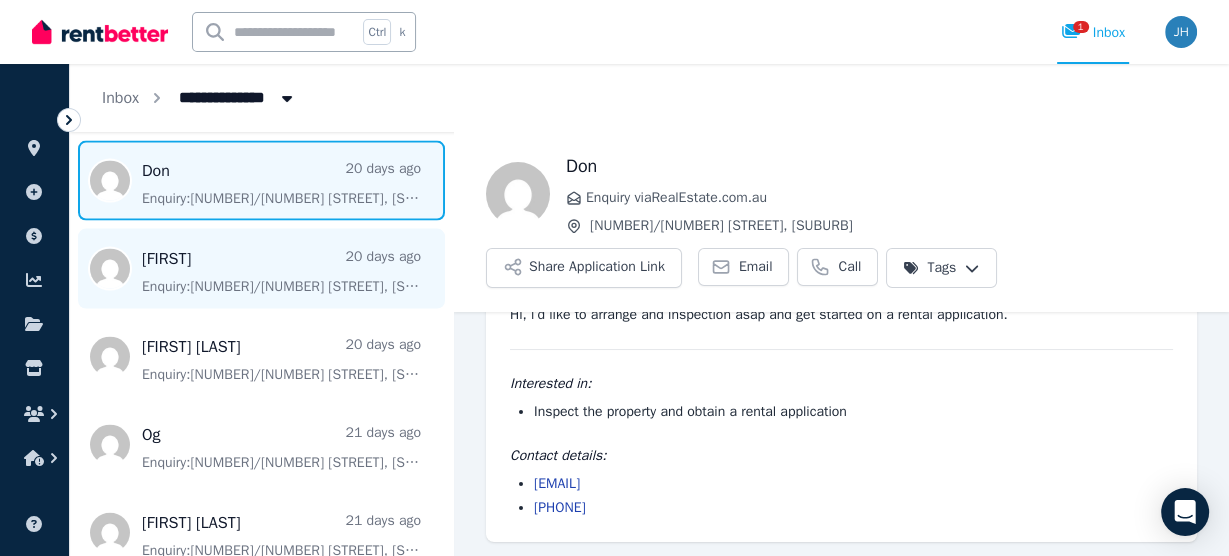 scroll, scrollTop: 3360, scrollLeft: 0, axis: vertical 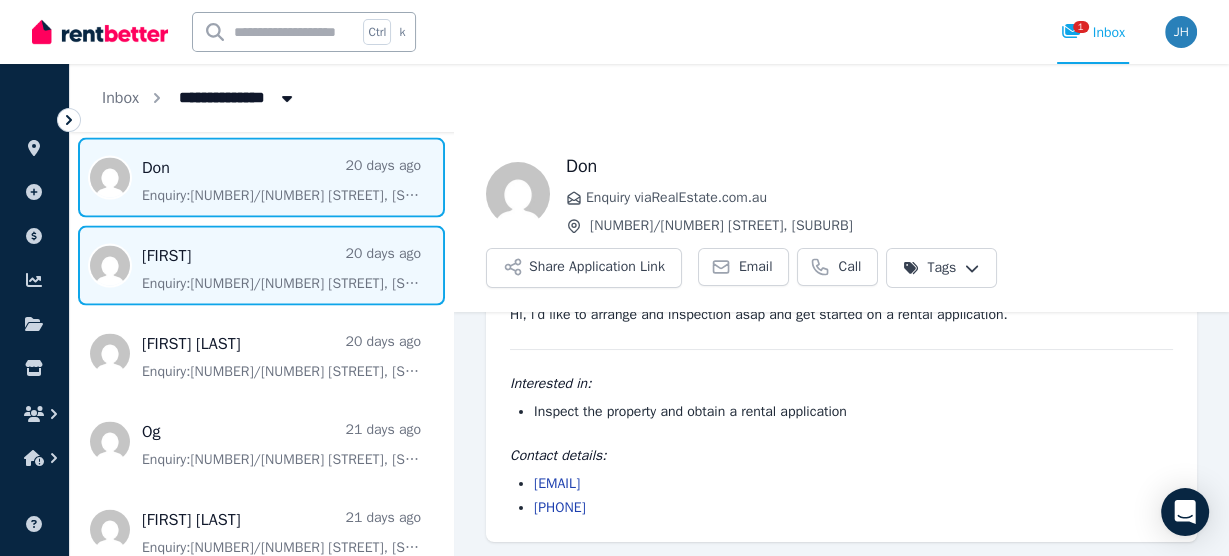 click at bounding box center (261, 266) 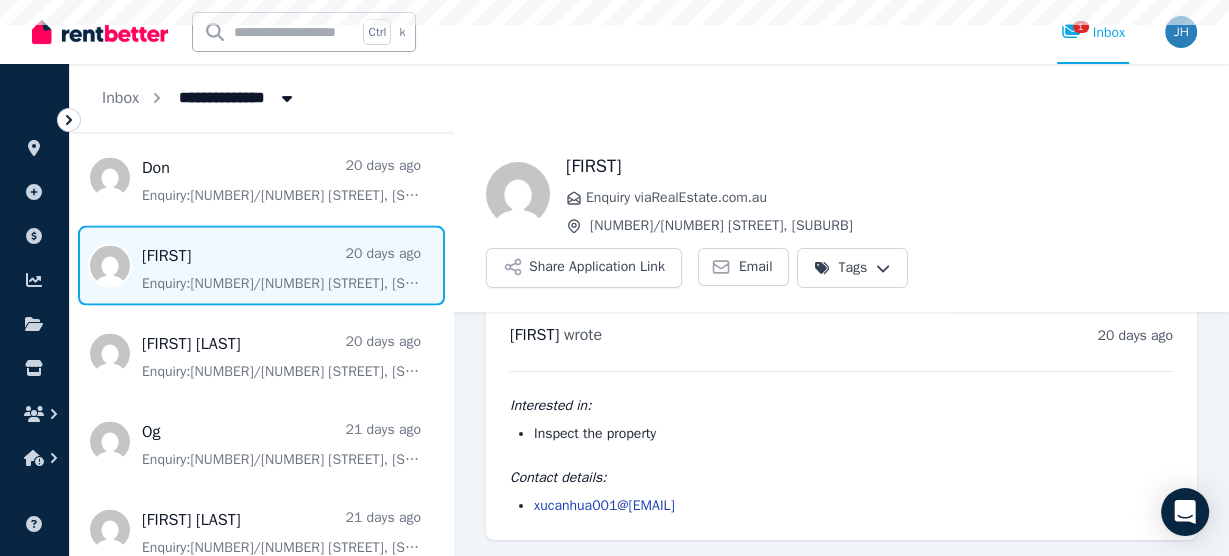 scroll, scrollTop: 28, scrollLeft: 0, axis: vertical 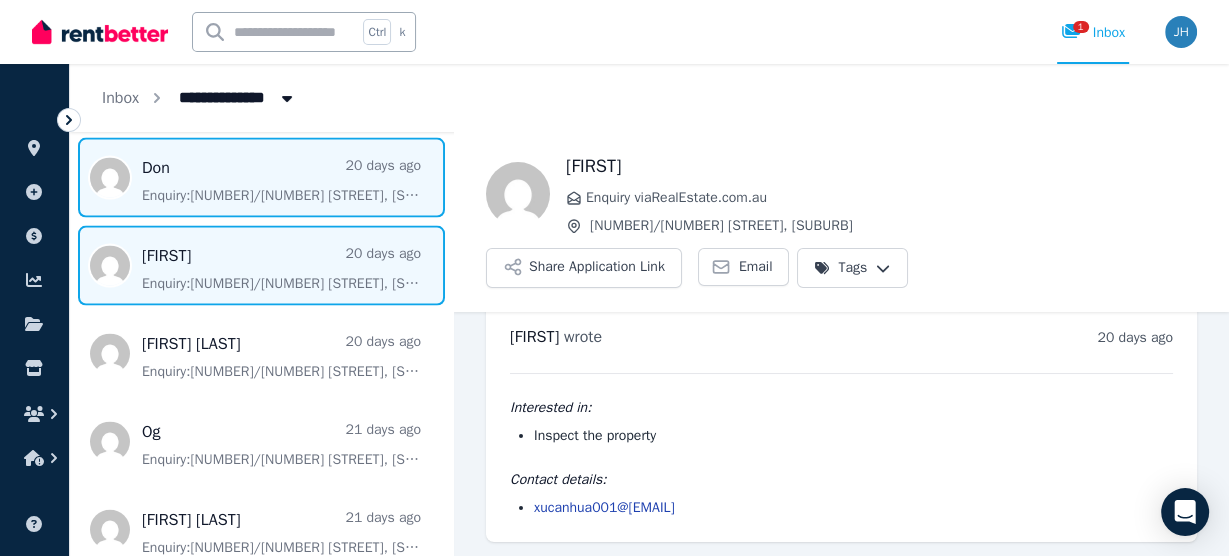 click at bounding box center (261, 178) 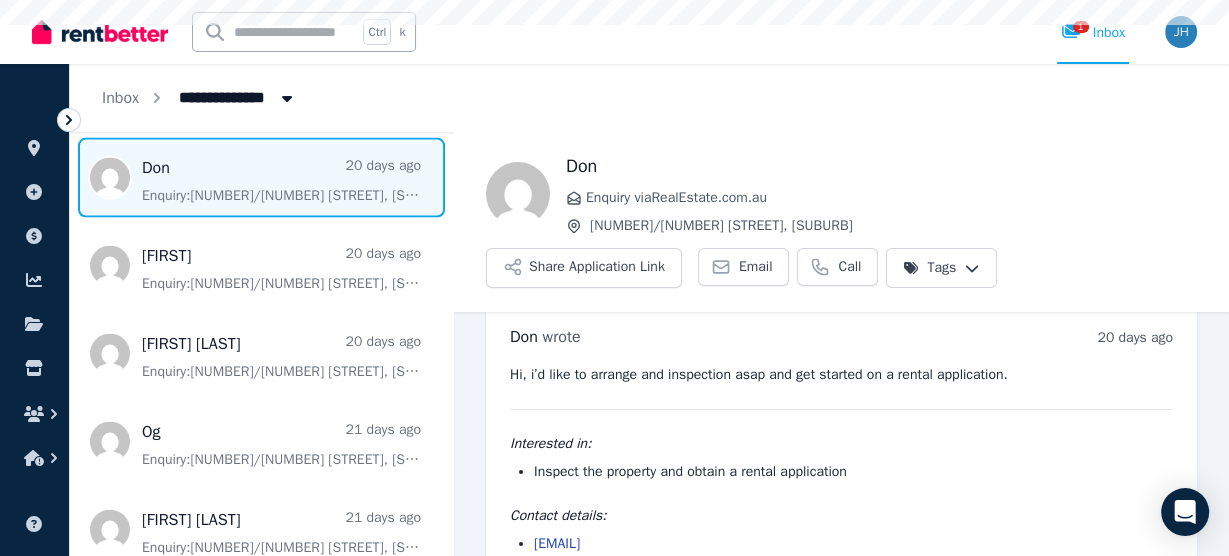 scroll, scrollTop: 88, scrollLeft: 0, axis: vertical 